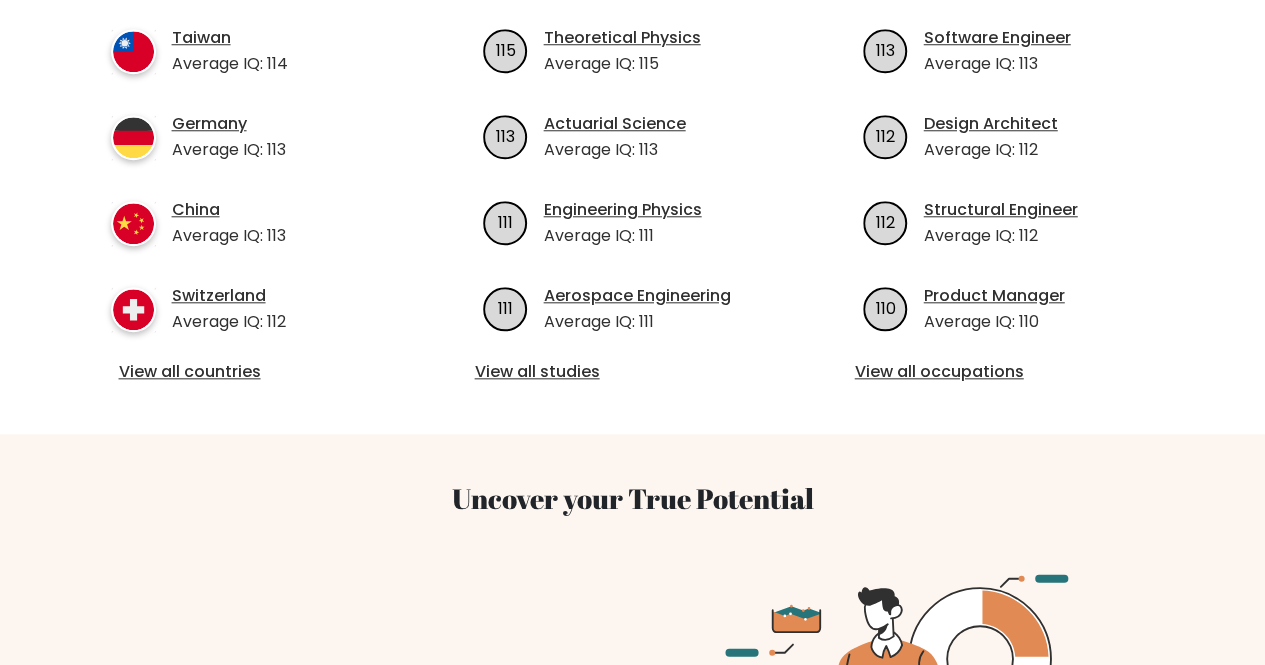 scroll, scrollTop: 900, scrollLeft: 0, axis: vertical 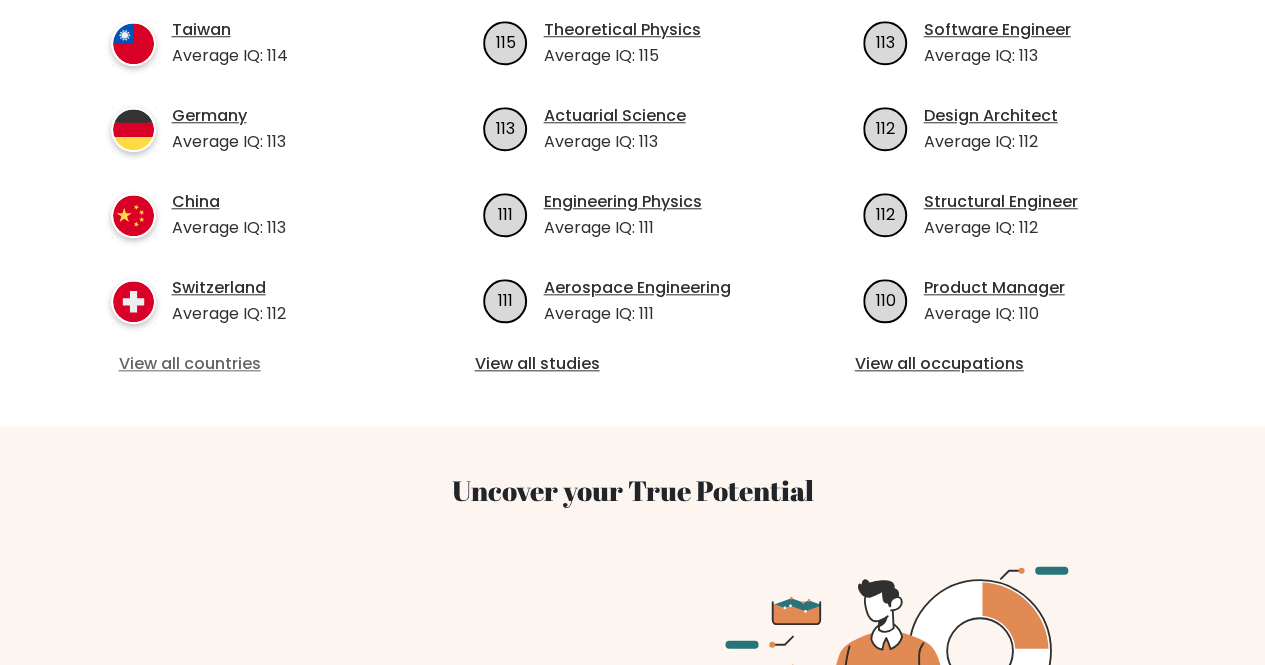 click on "View all countries" at bounding box center (253, 364) 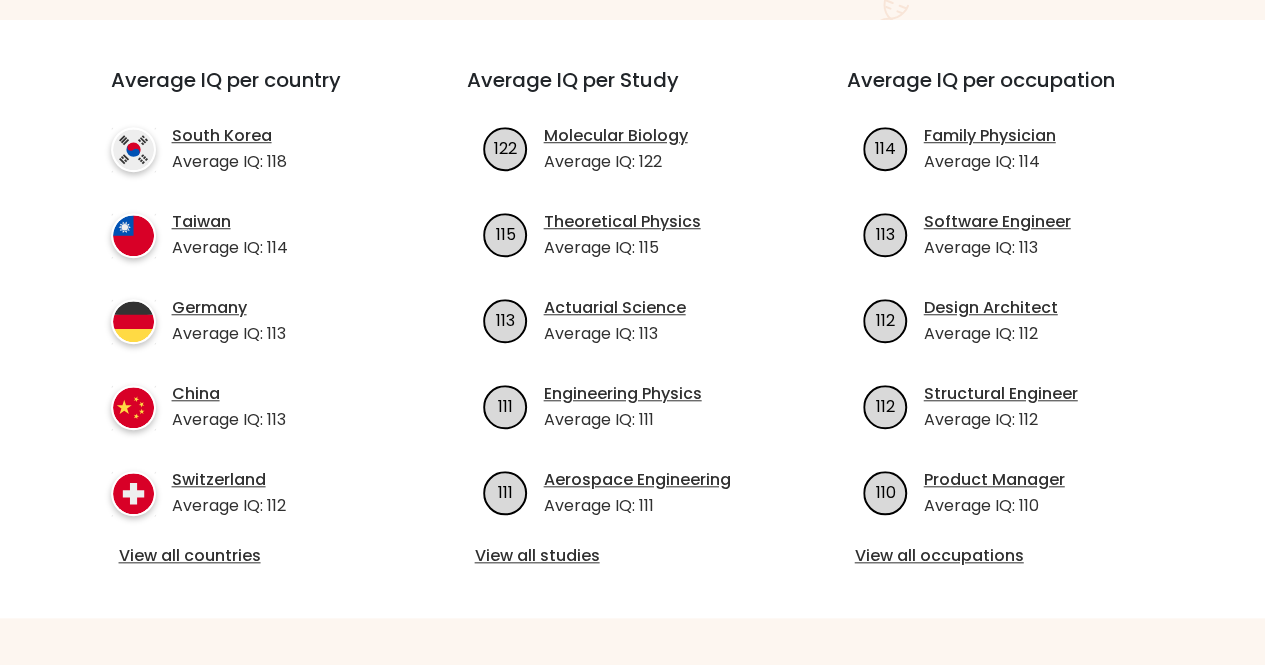 scroll, scrollTop: 900, scrollLeft: 0, axis: vertical 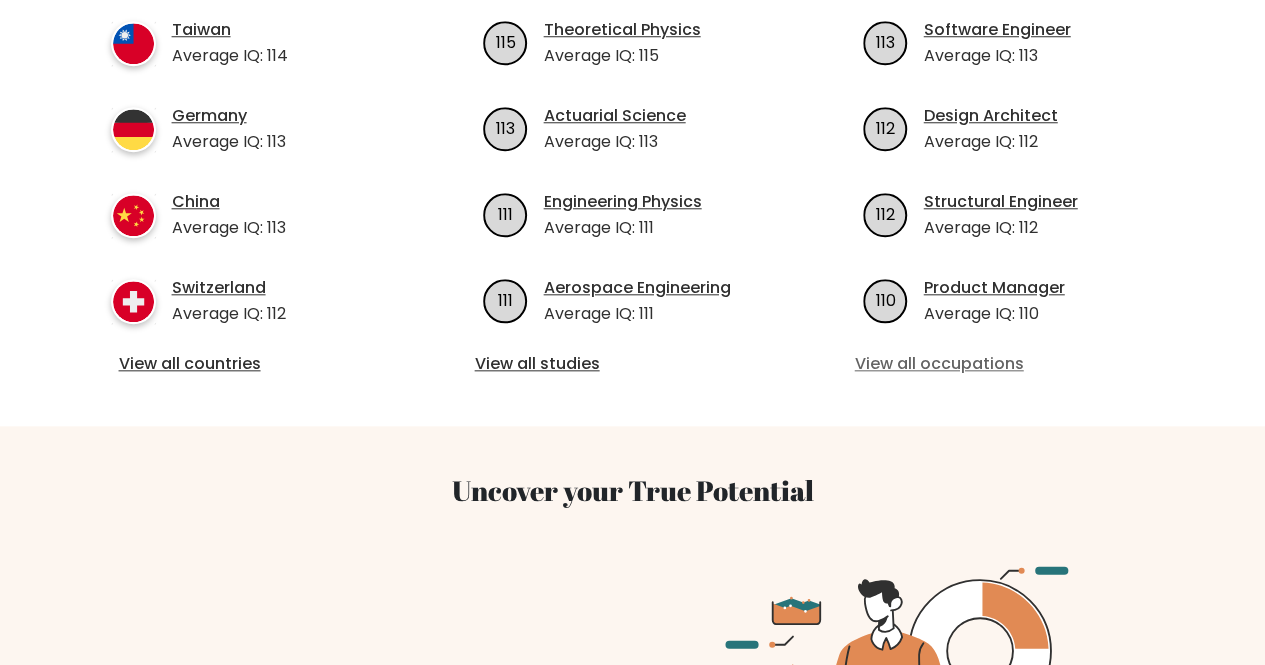 click on "View all occupations" at bounding box center (1013, 364) 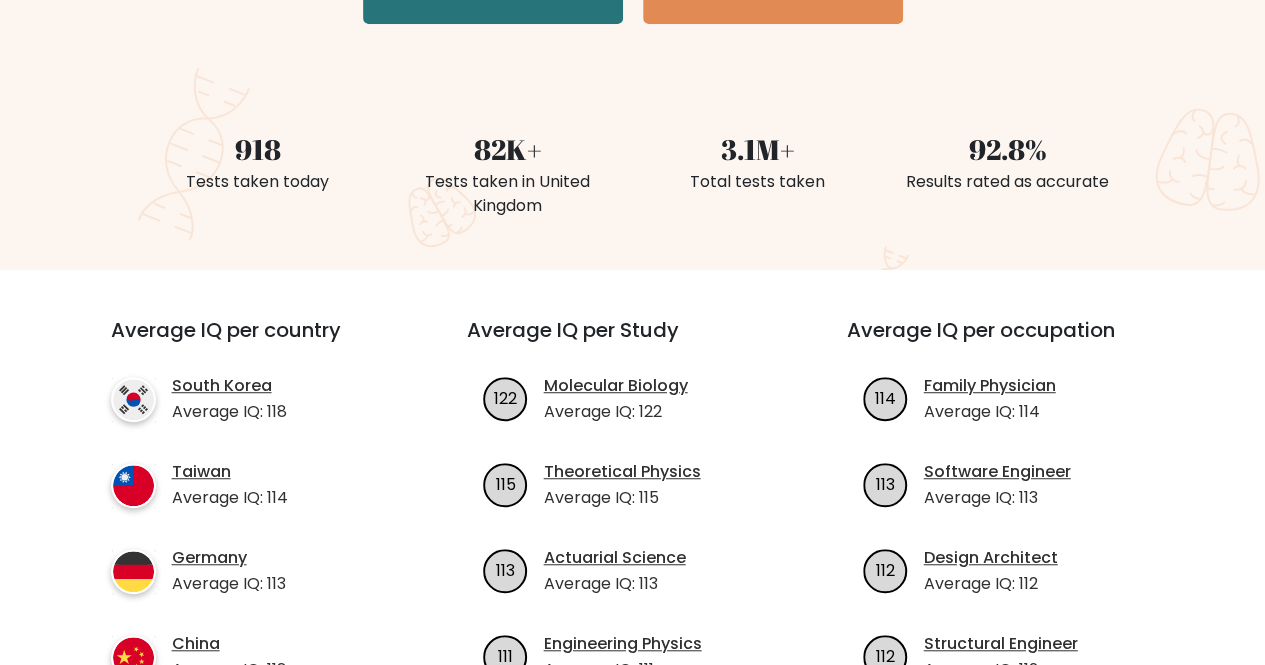 scroll, scrollTop: 200, scrollLeft: 0, axis: vertical 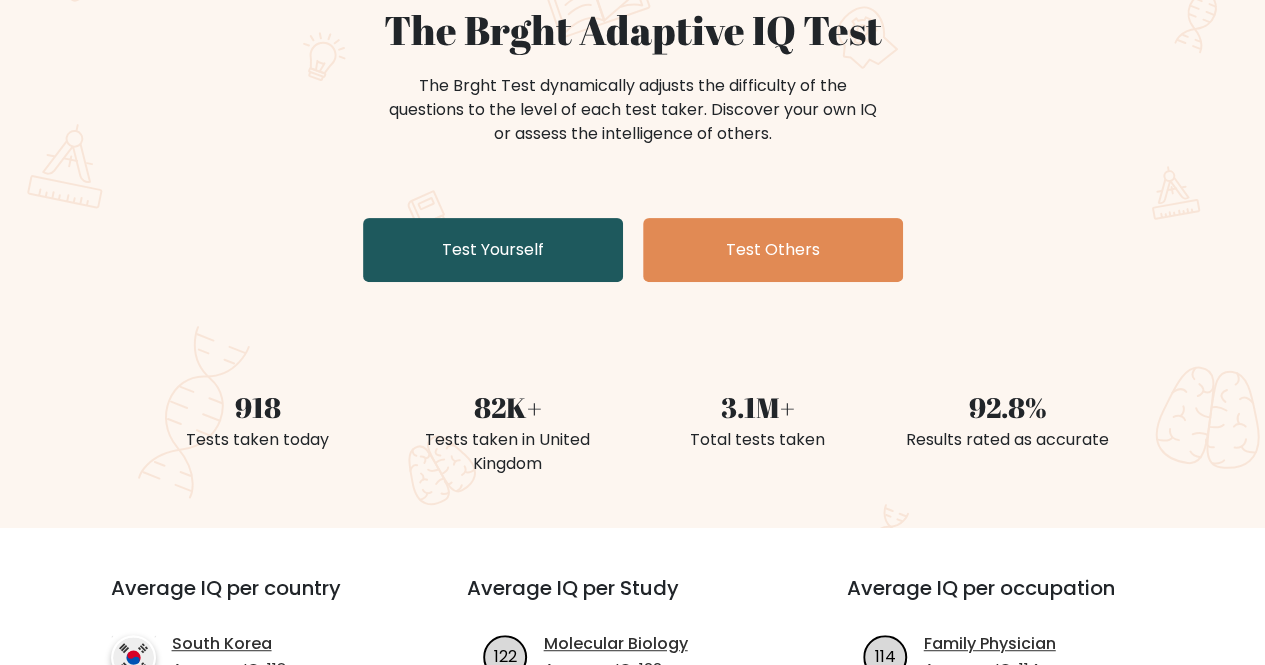 click on "Test Yourself" at bounding box center (493, 250) 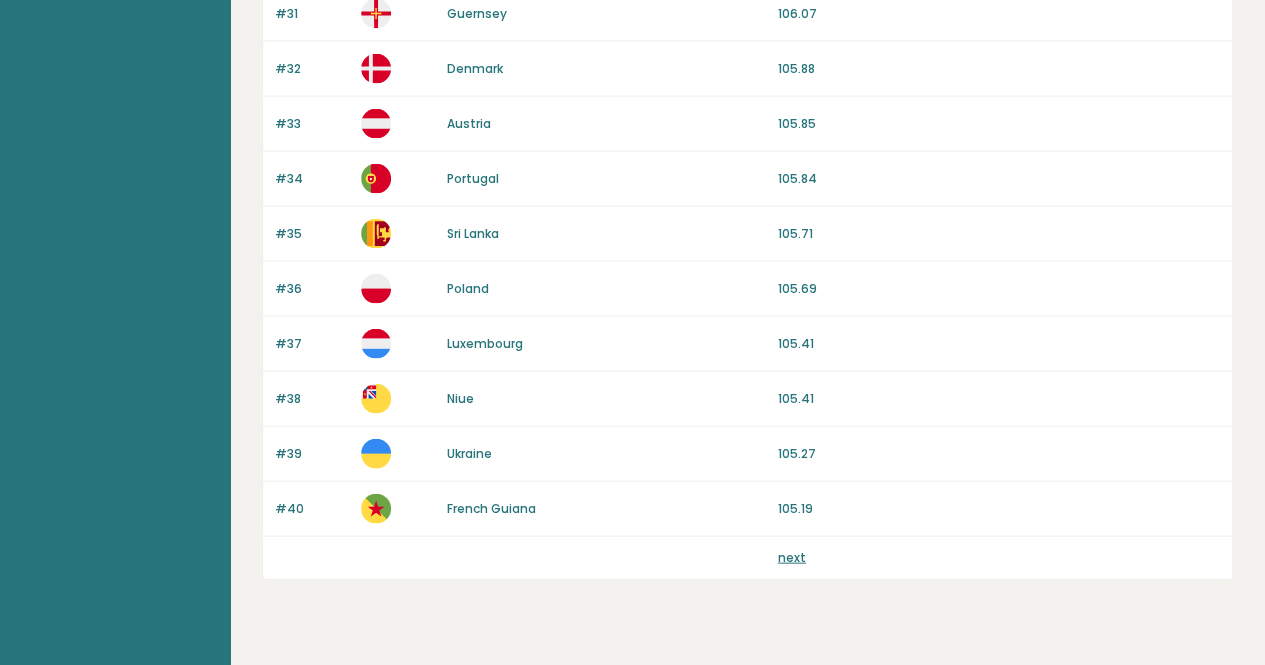 scroll, scrollTop: 1941, scrollLeft: 0, axis: vertical 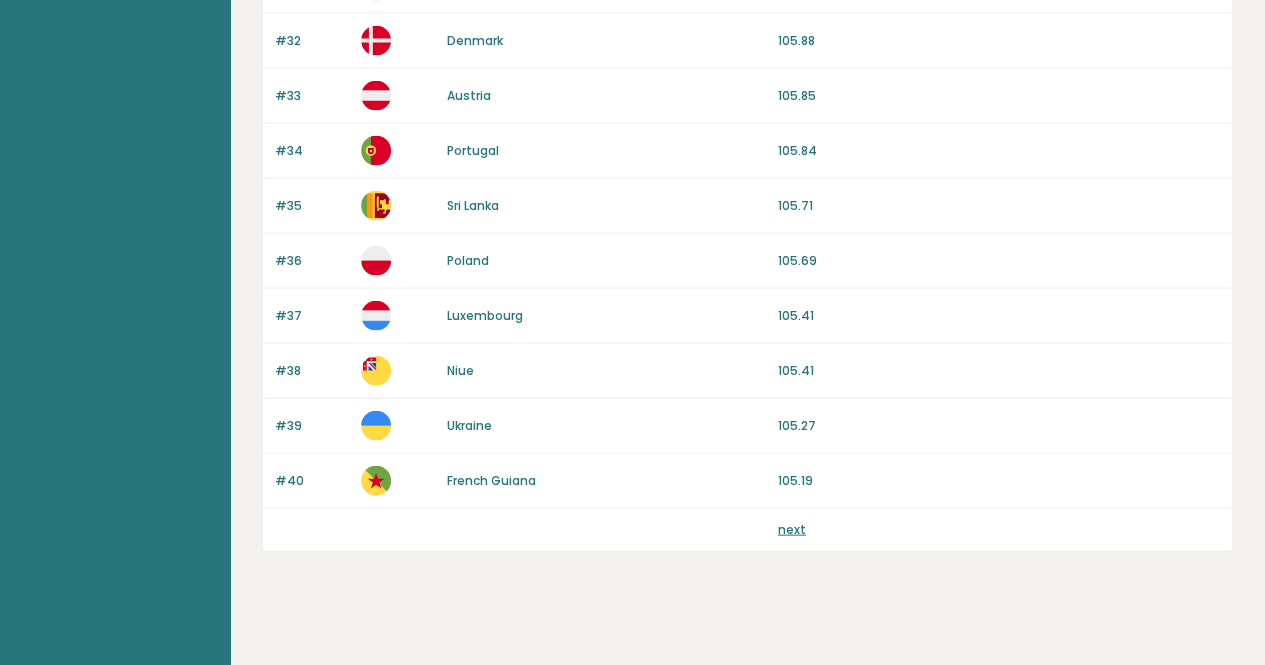 click on "next" at bounding box center (792, 529) 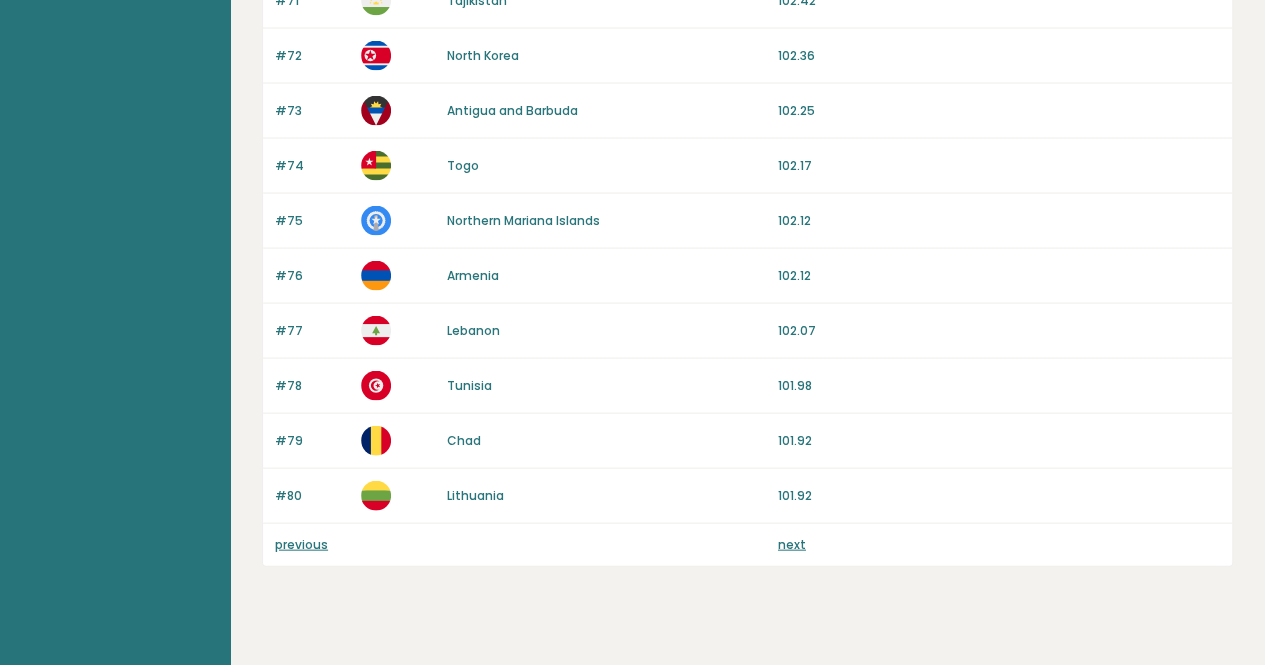 scroll, scrollTop: 1941, scrollLeft: 0, axis: vertical 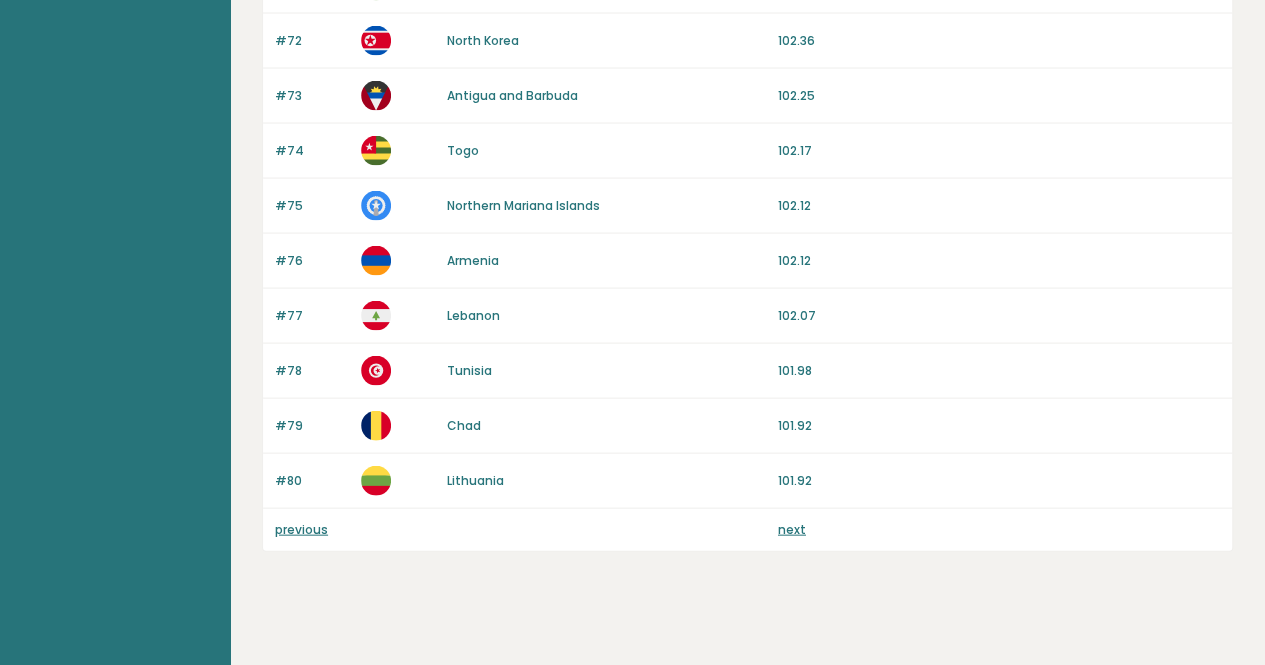 click on "next" at bounding box center (792, 529) 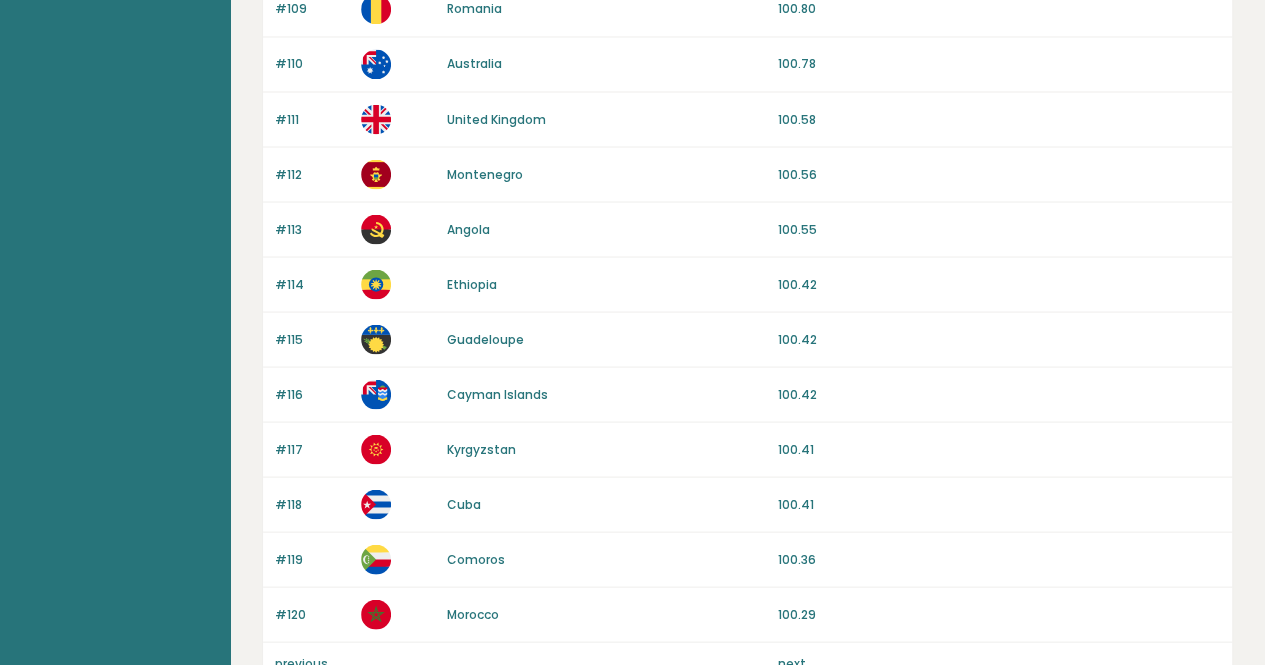 scroll, scrollTop: 1941, scrollLeft: 0, axis: vertical 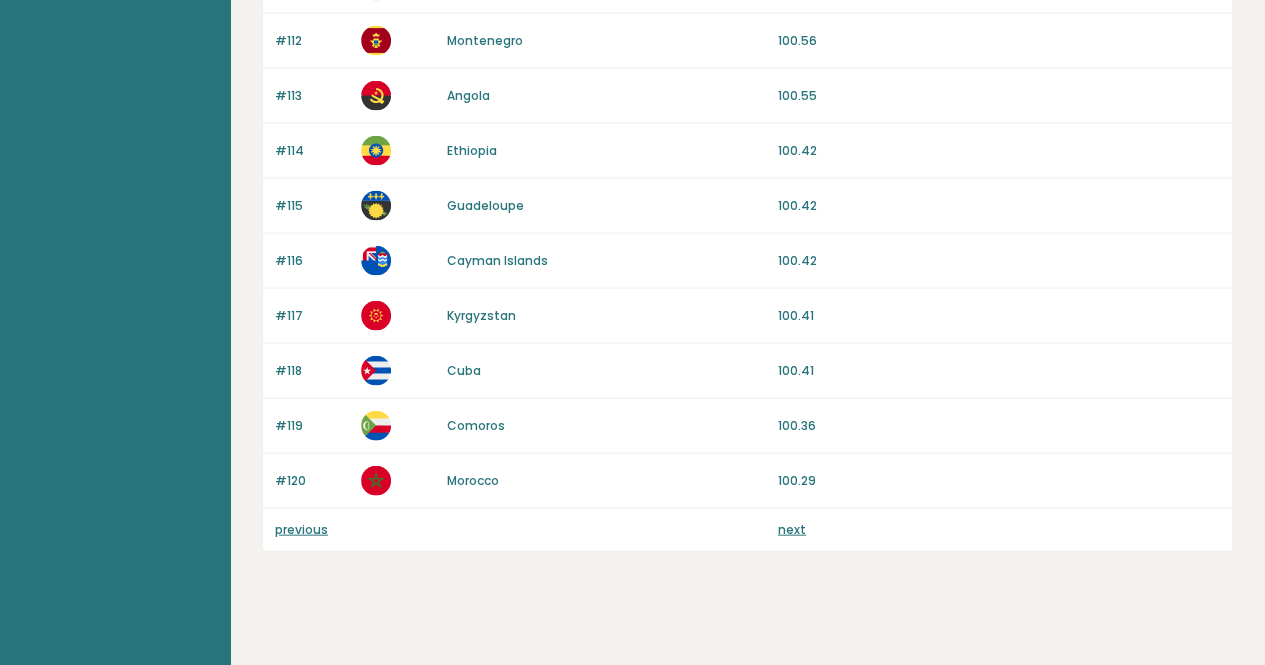 click on "previous" at bounding box center (301, 529) 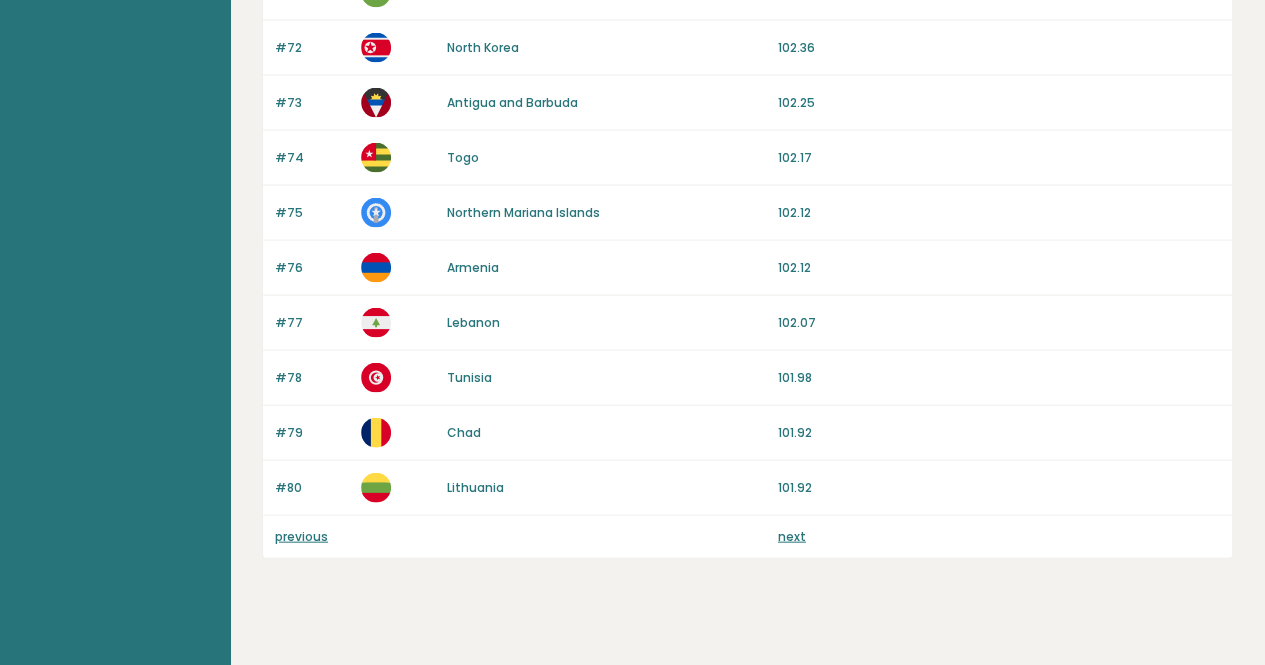scroll, scrollTop: 1941, scrollLeft: 0, axis: vertical 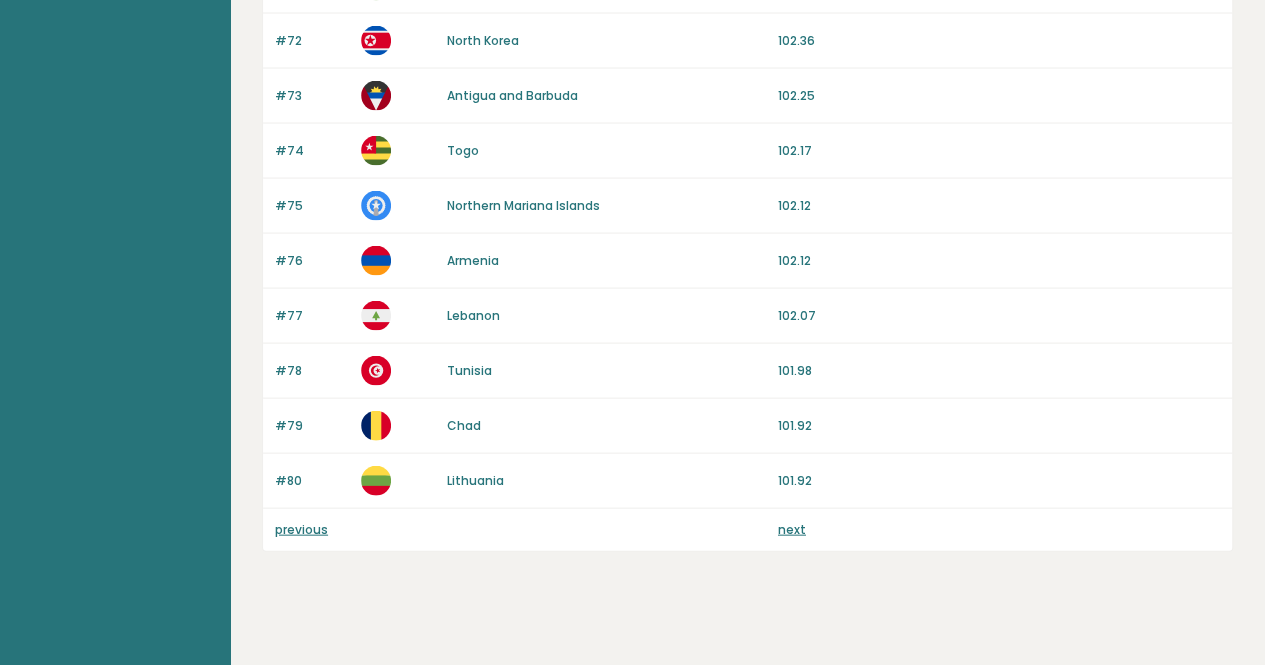 click on "previous" at bounding box center (301, 529) 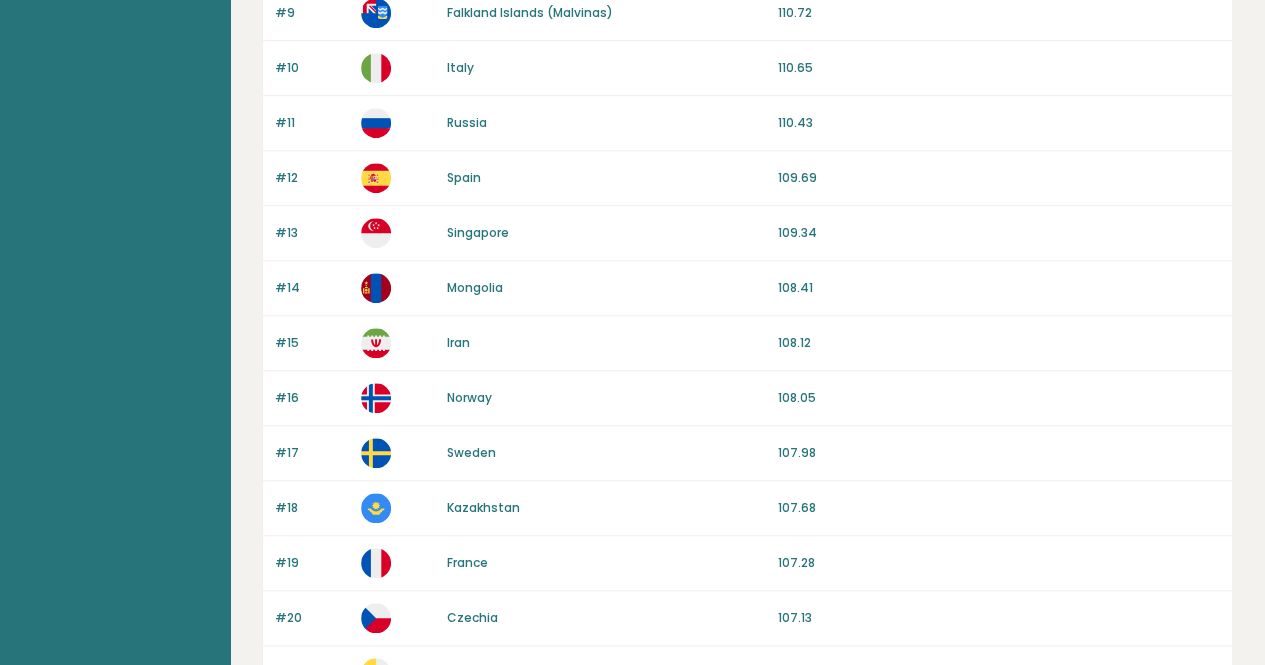 scroll, scrollTop: 400, scrollLeft: 0, axis: vertical 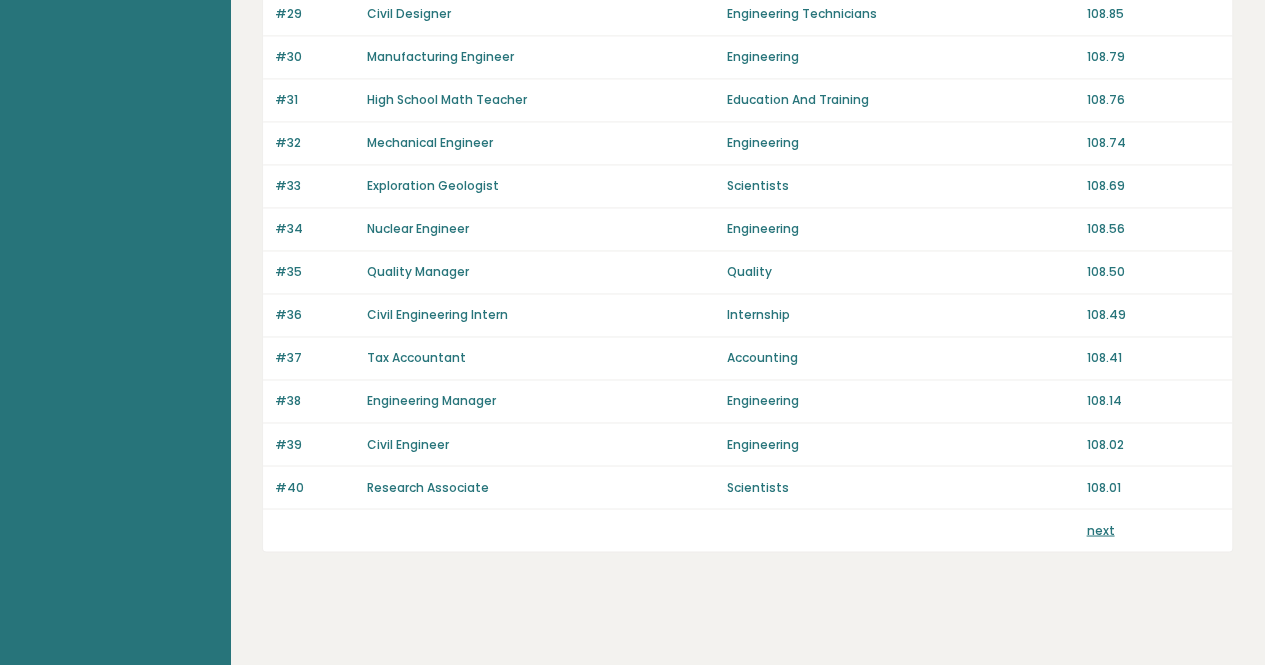 click on "next" at bounding box center [1100, 529] 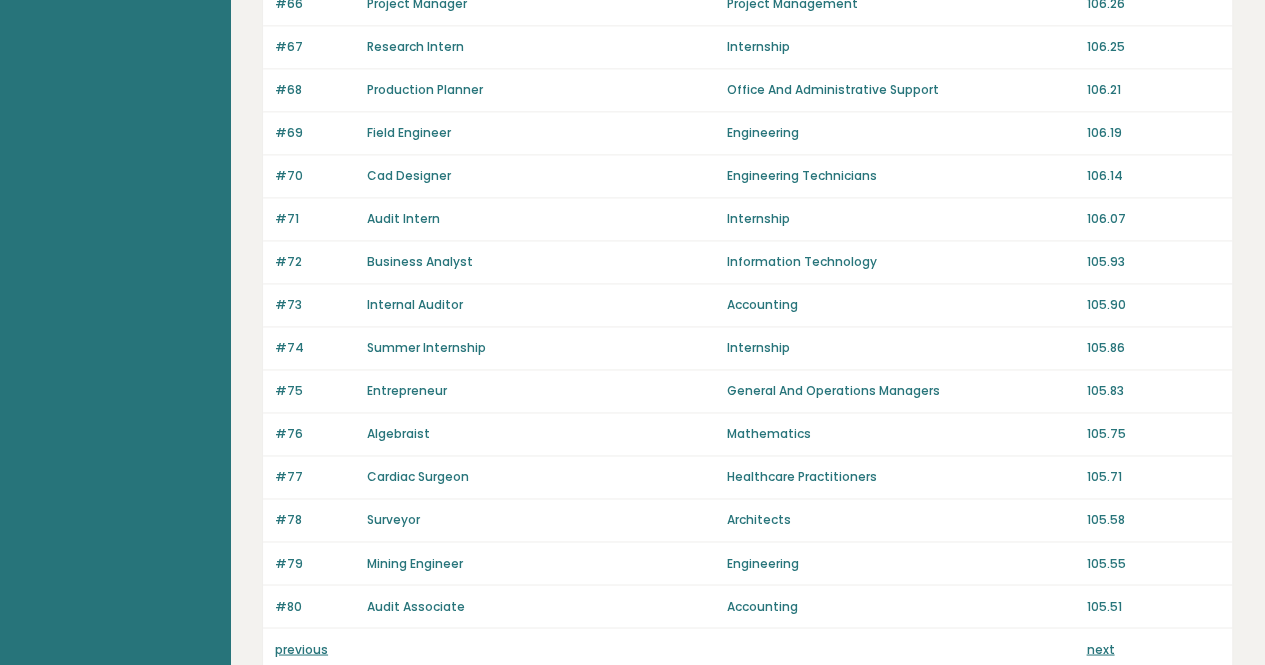 scroll, scrollTop: 1400, scrollLeft: 0, axis: vertical 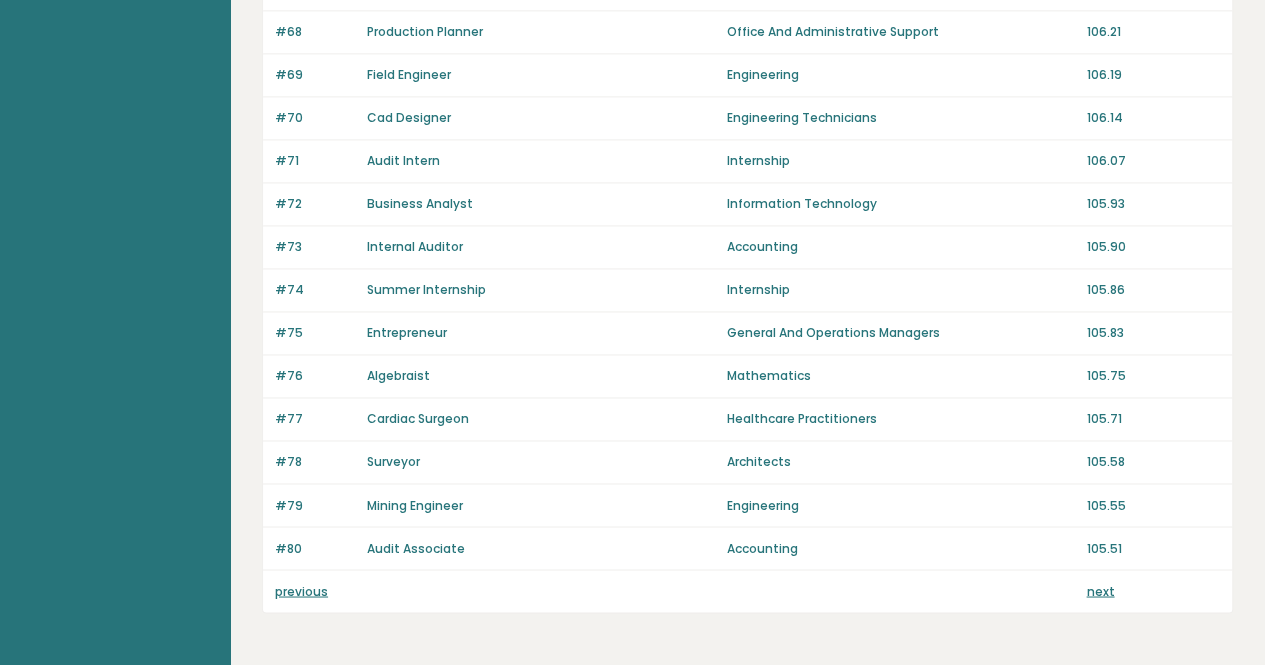 click on "next" at bounding box center [1100, 590] 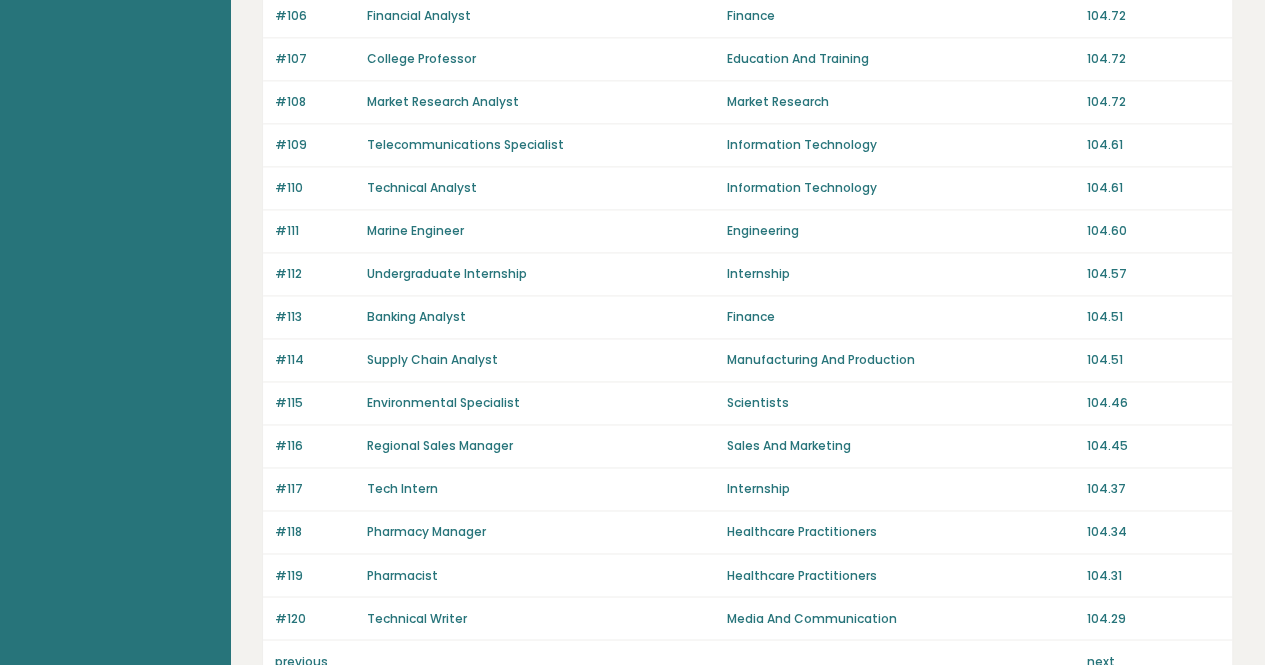 scroll, scrollTop: 1461, scrollLeft: 0, axis: vertical 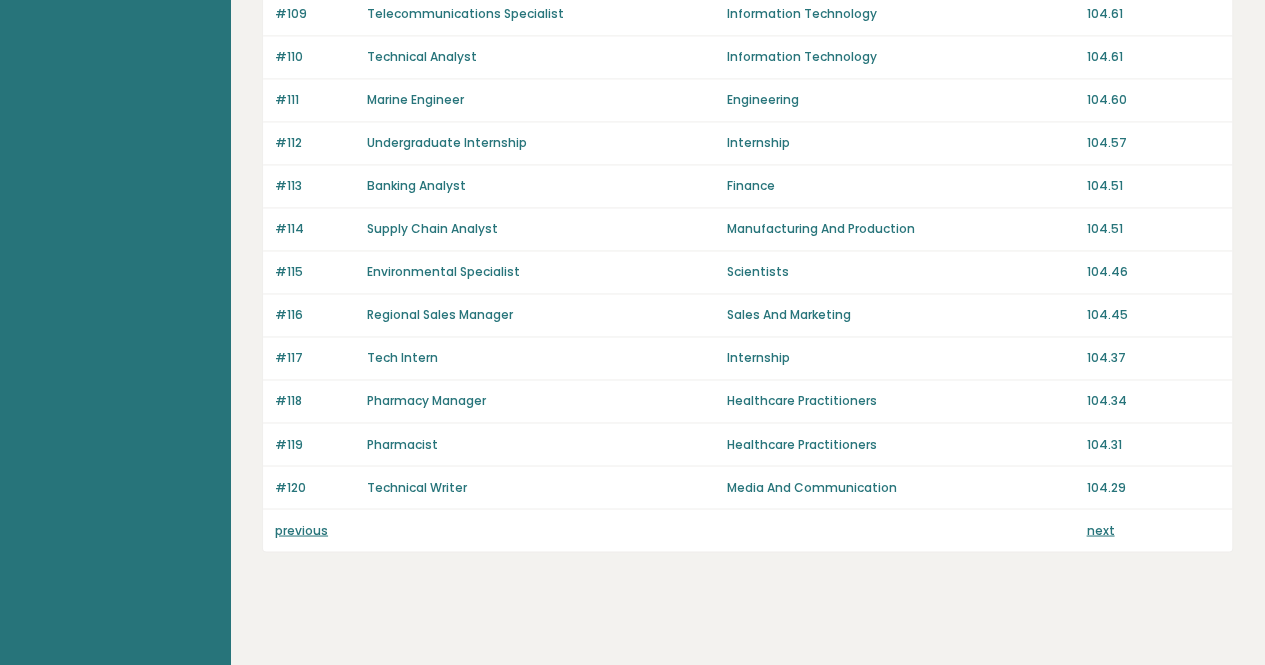 click on "next" at bounding box center [1100, 529] 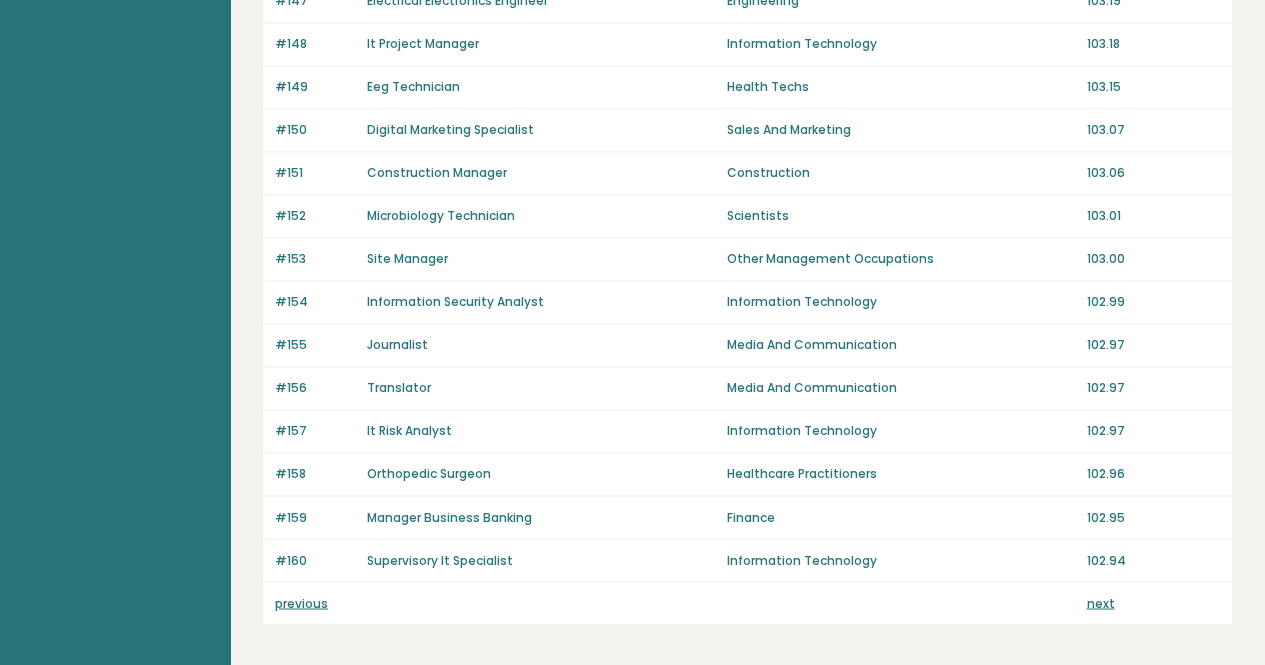 scroll, scrollTop: 1461, scrollLeft: 0, axis: vertical 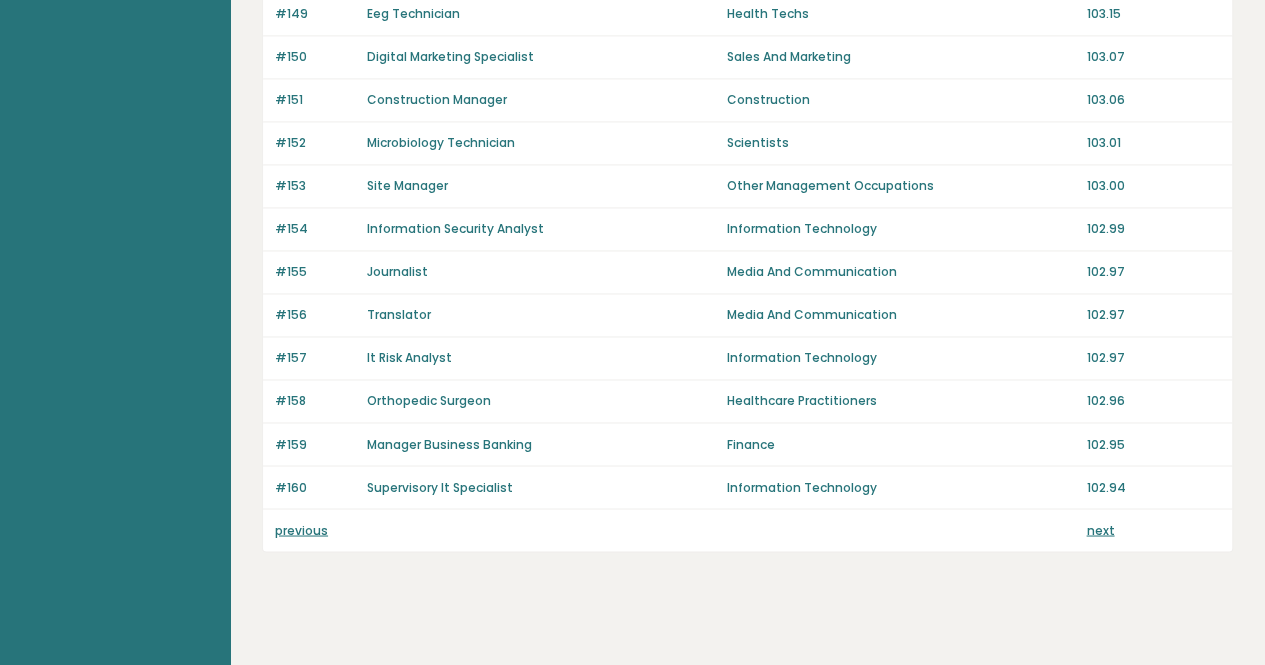 click on "next" at bounding box center (1100, 529) 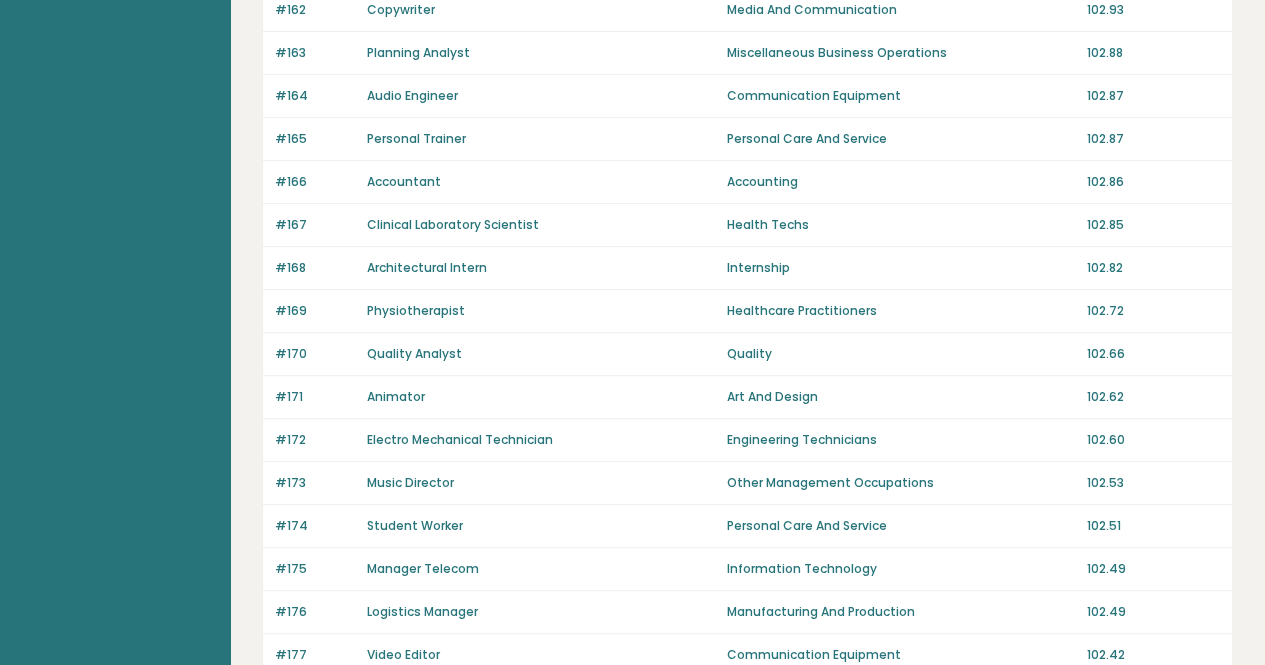 scroll, scrollTop: 0, scrollLeft: 0, axis: both 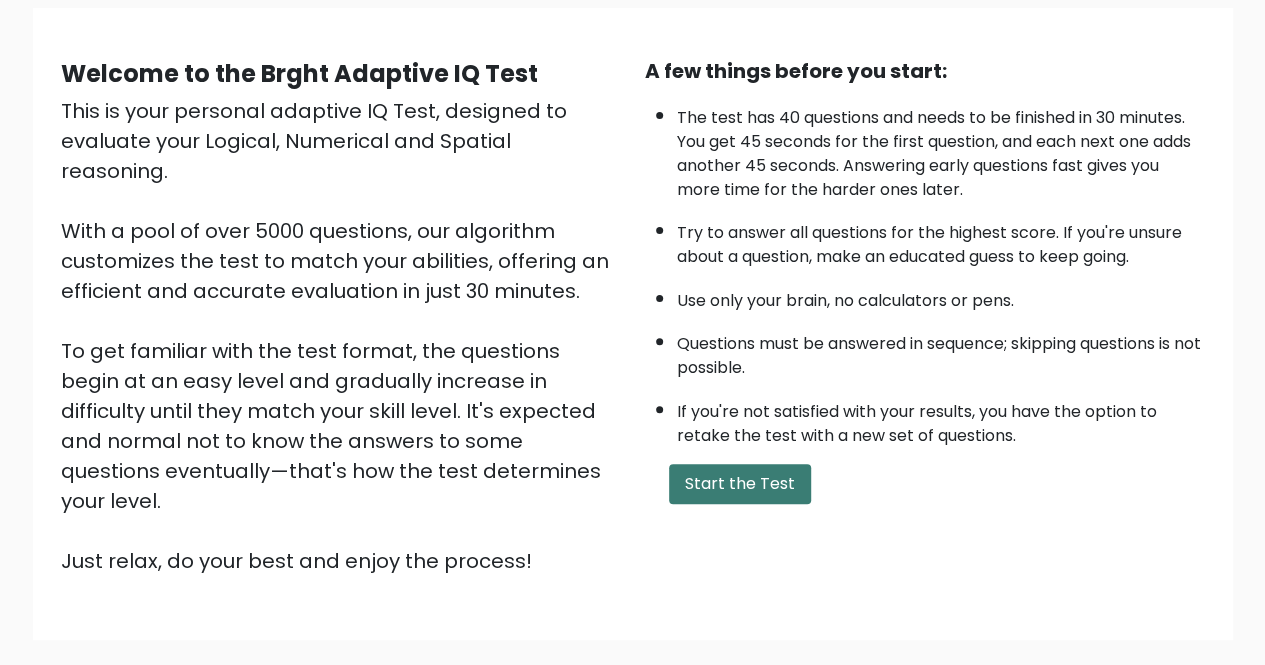 click on "Start the Test" at bounding box center (740, 484) 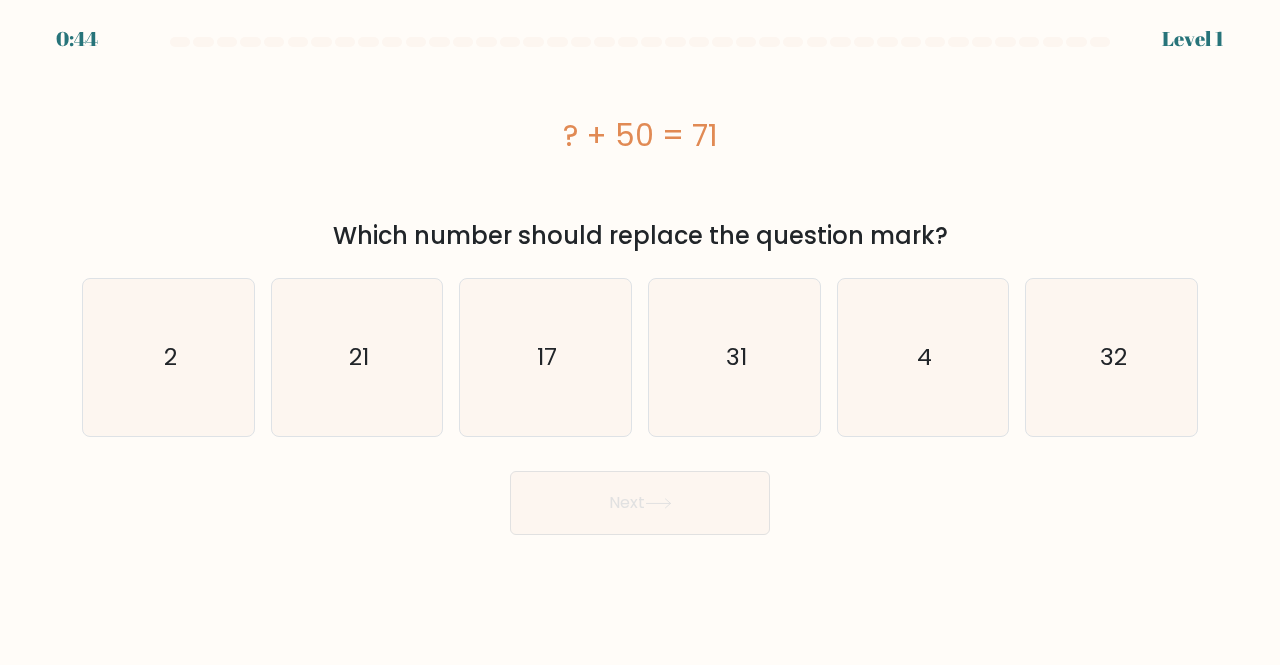 scroll, scrollTop: 0, scrollLeft: 0, axis: both 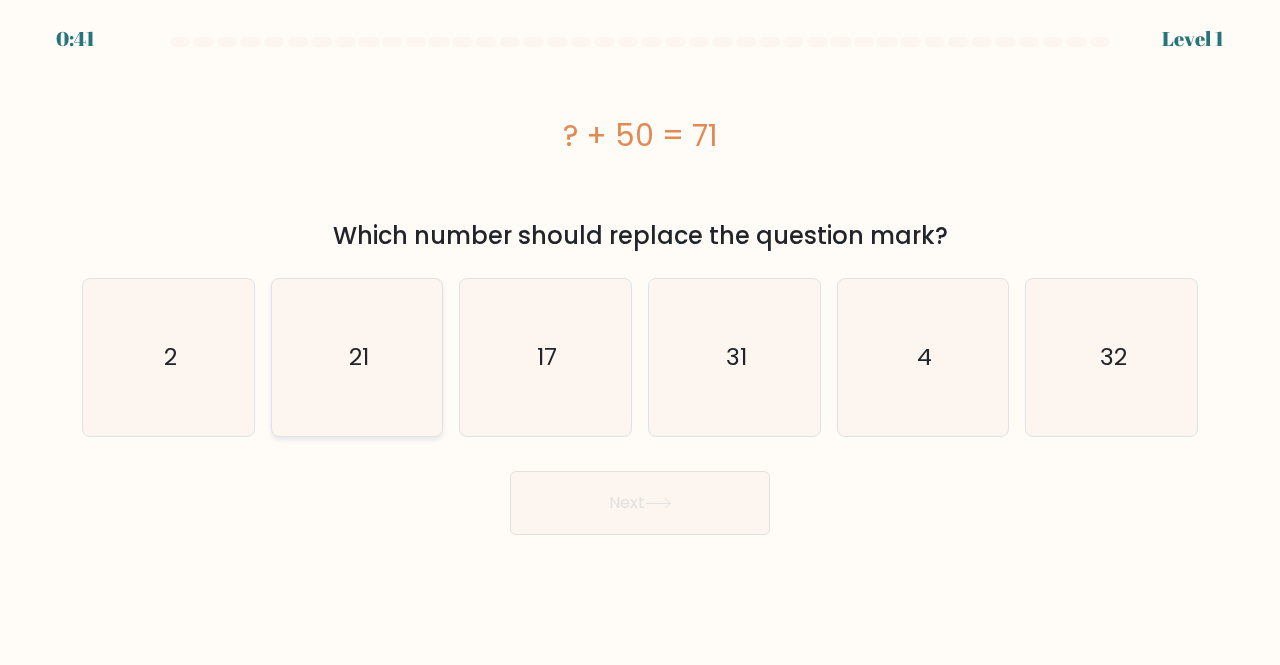 click on "21" 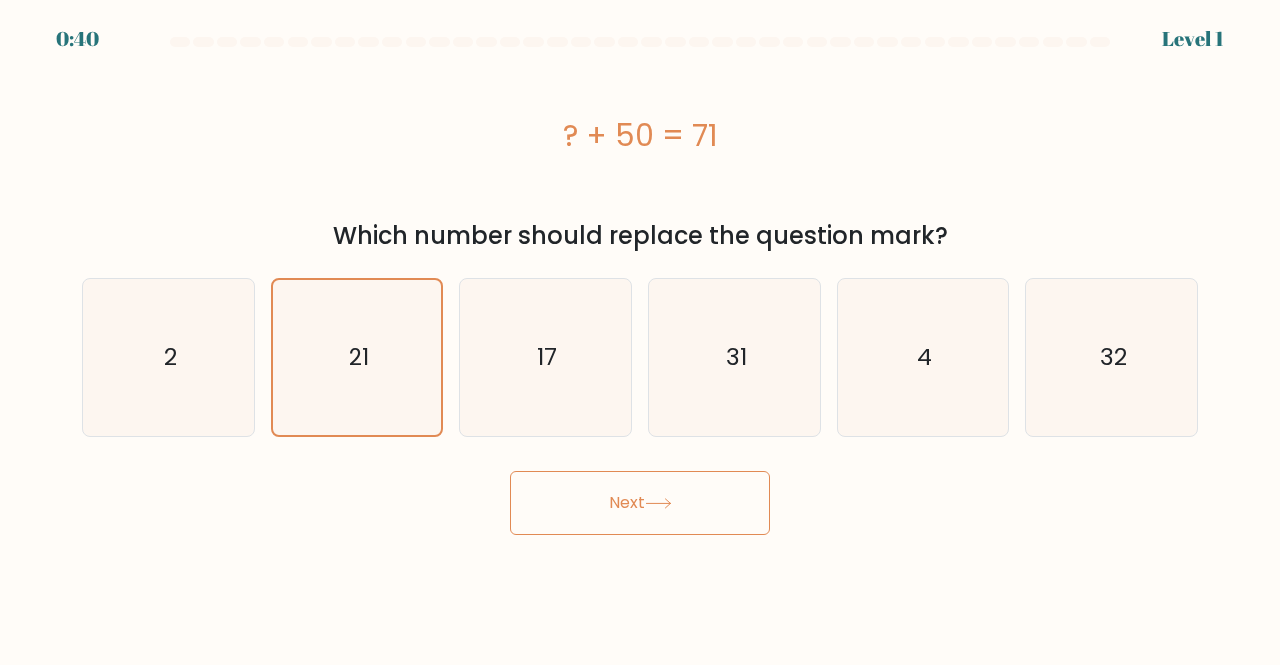 click on "Next" at bounding box center (640, 503) 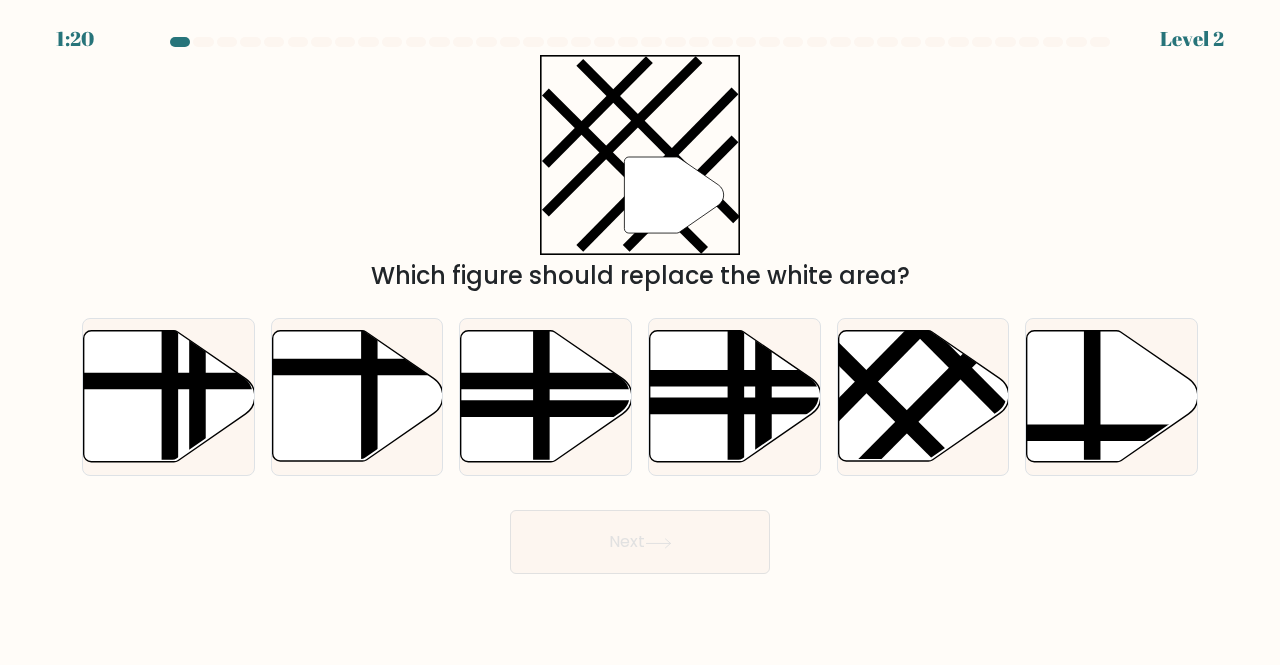 type 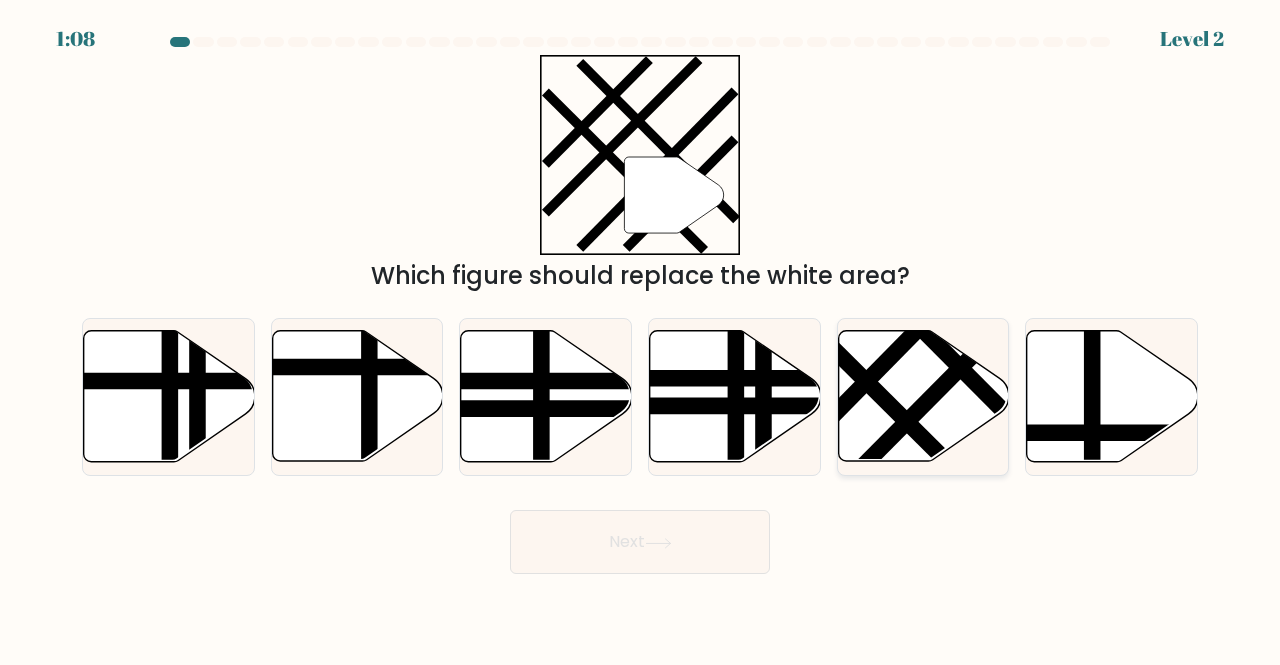 click 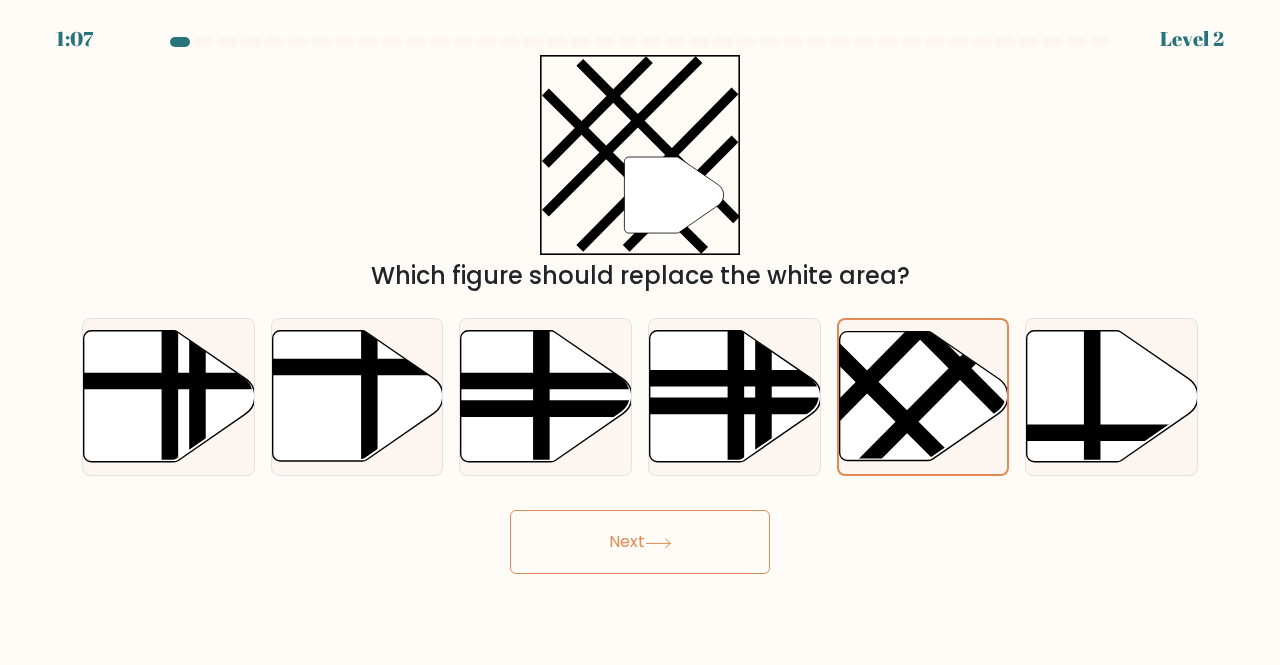 click on "Next" at bounding box center [640, 542] 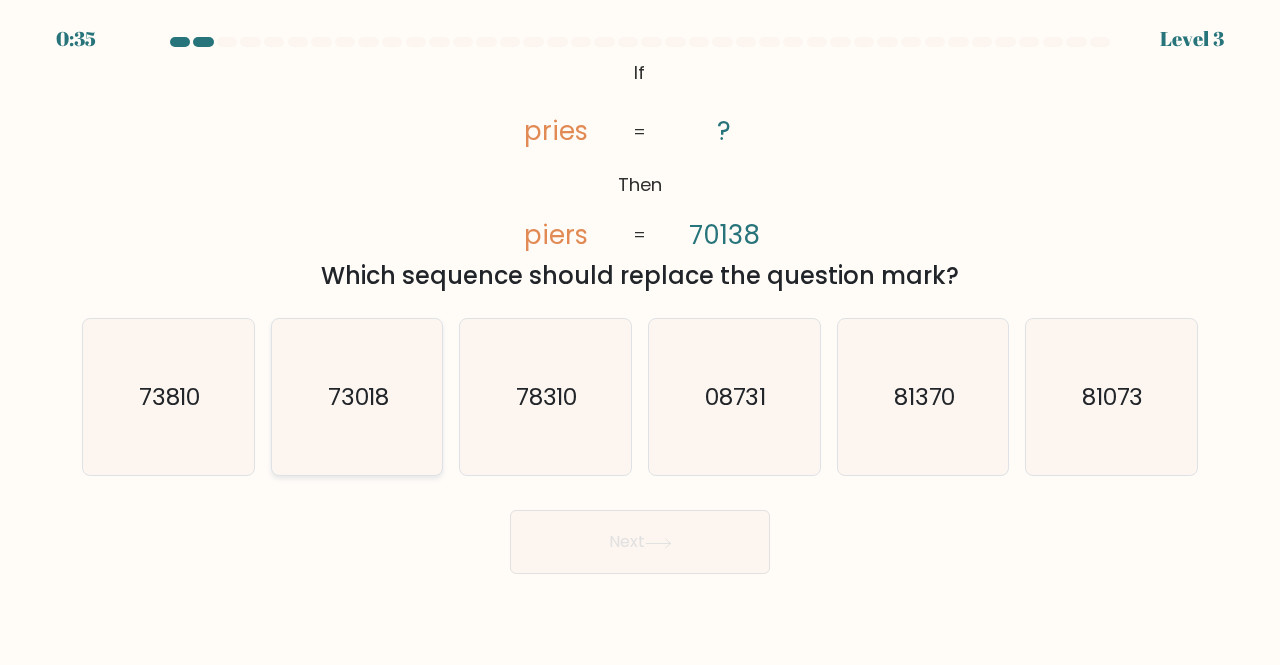 click on "73018" 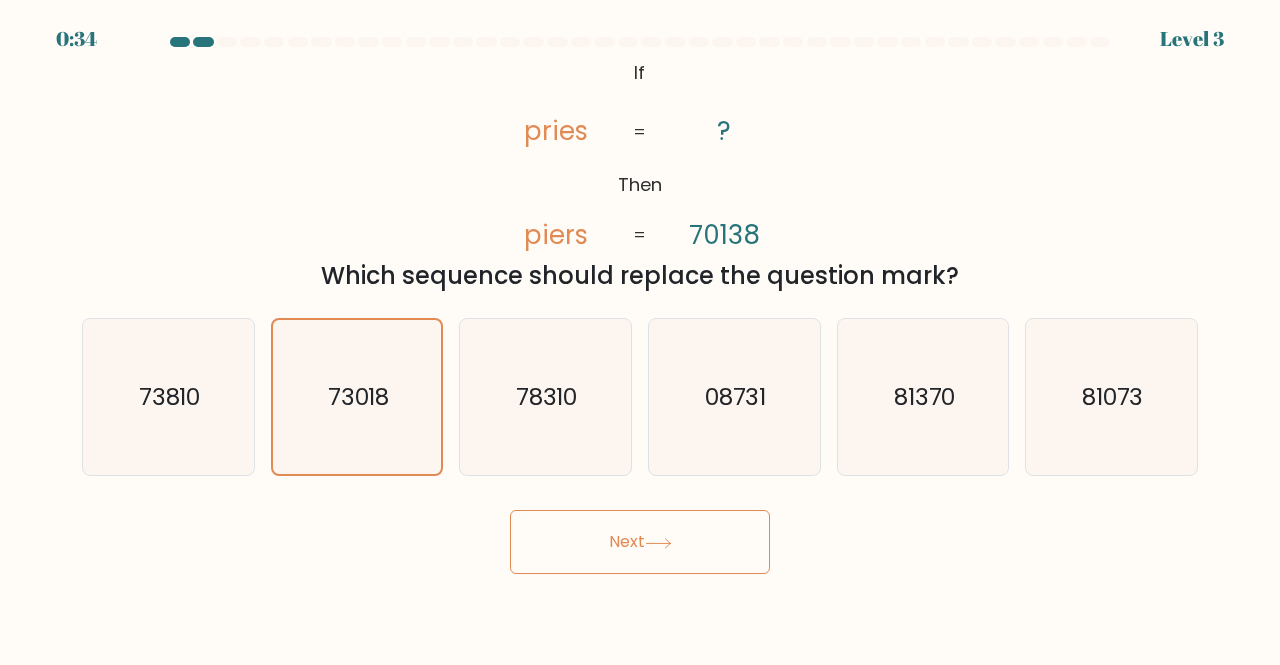 click on "Next" at bounding box center (640, 542) 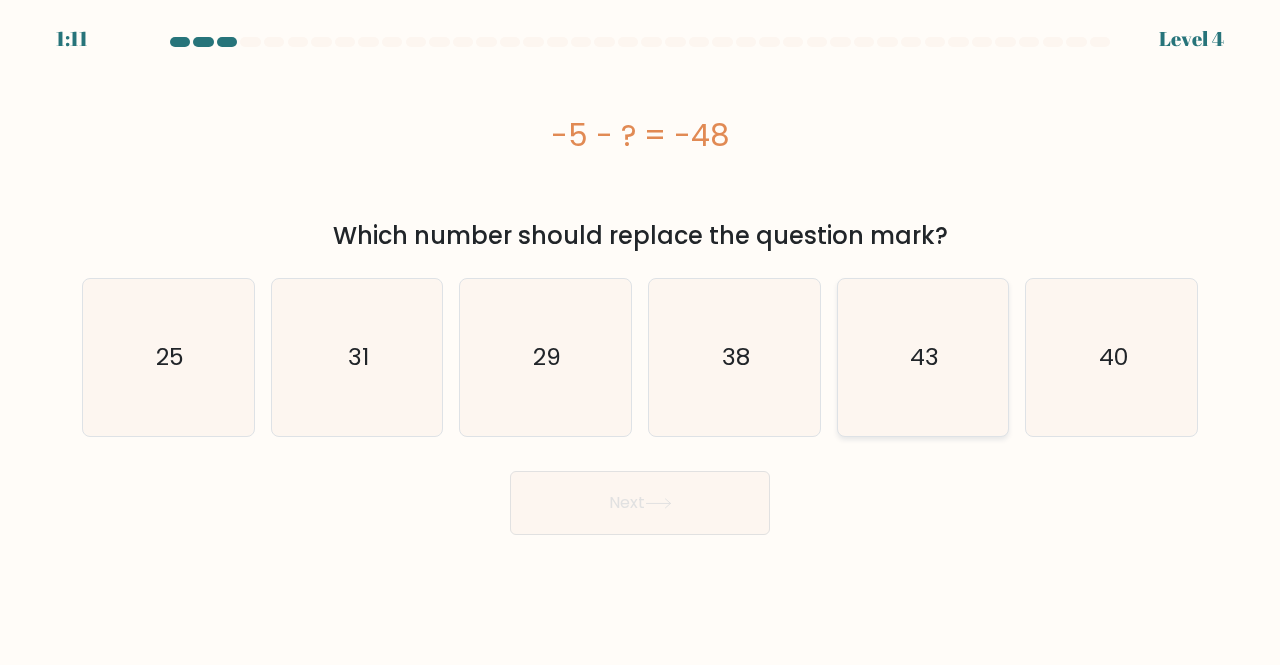 click on "43" 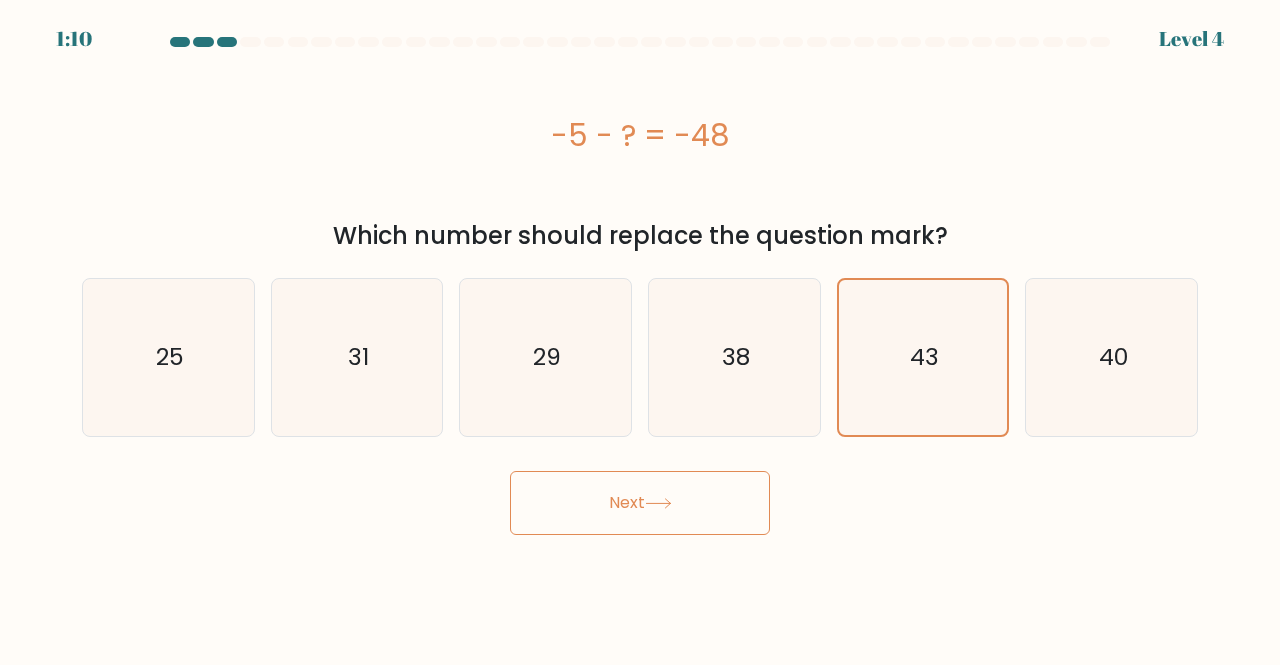 click on "Next" at bounding box center (640, 503) 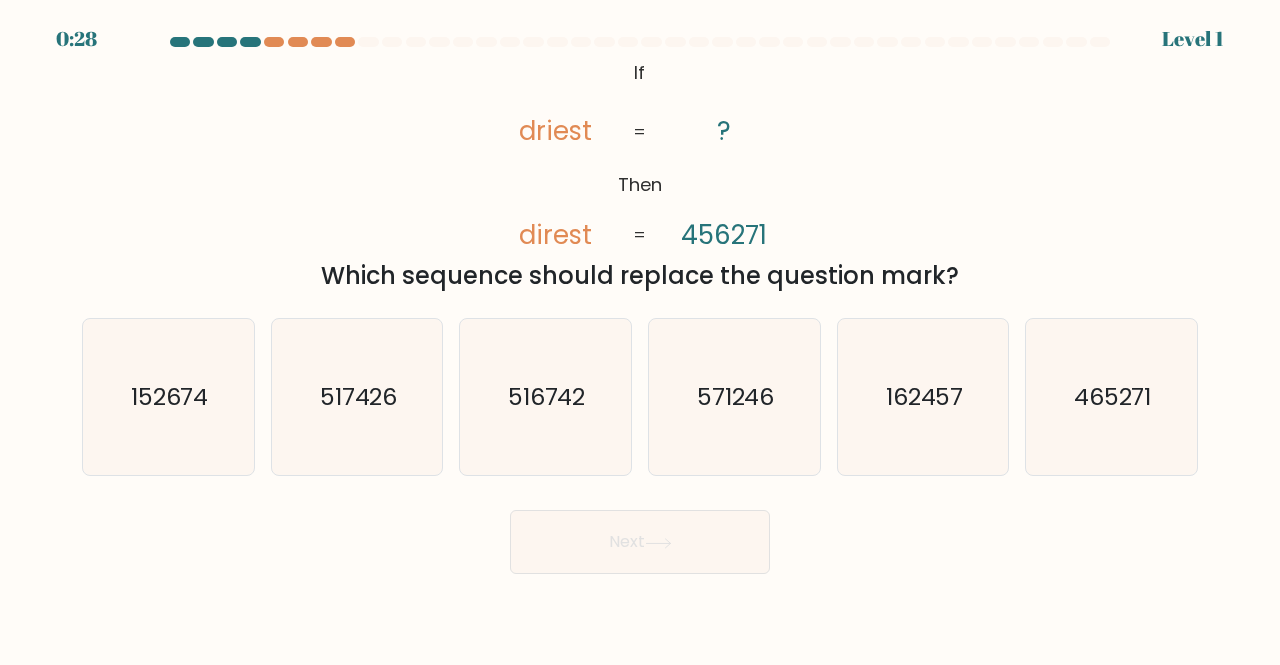 scroll, scrollTop: 0, scrollLeft: 0, axis: both 